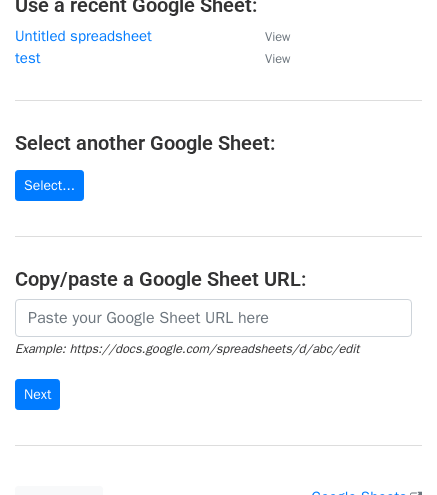 scroll, scrollTop: 142, scrollLeft: 0, axis: vertical 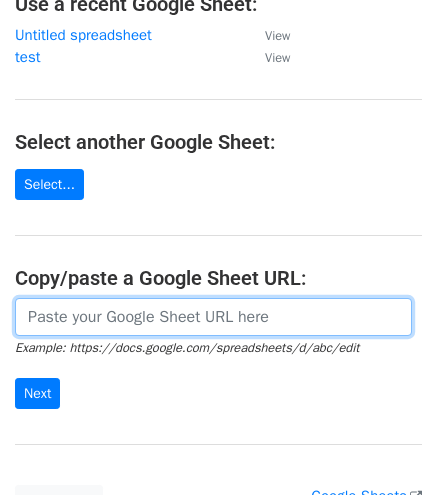 click at bounding box center [213, 317] 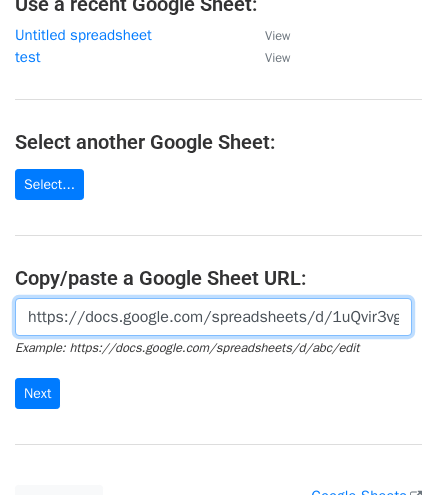 scroll, scrollTop: 0, scrollLeft: 434, axis: horizontal 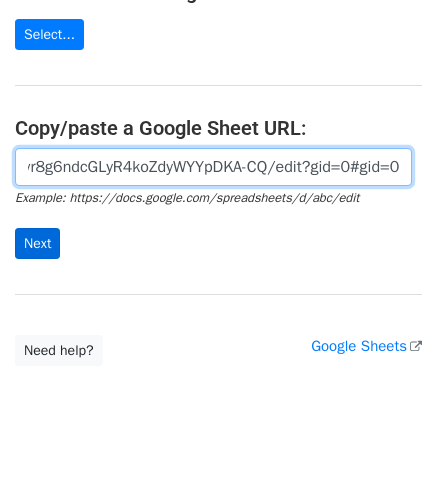 type on "https://docs.google.com/spreadsheets/d/1uQvir3vgDKcI_c-vr8g6ndcGLyR4koZdyWYYpDKA-CQ/edit?gid=0#gid=0" 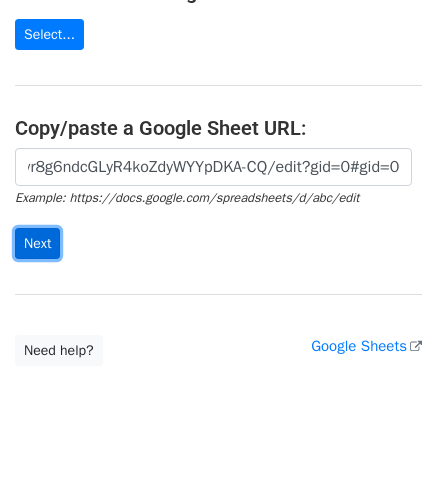 scroll, scrollTop: 0, scrollLeft: 0, axis: both 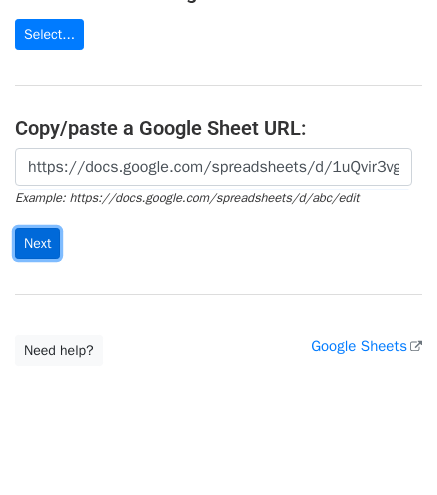 click on "Next" at bounding box center (37, 243) 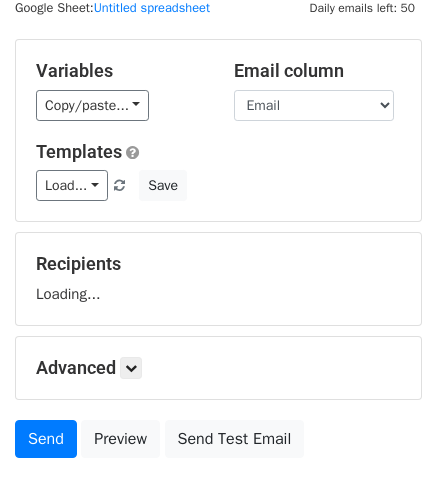 scroll, scrollTop: 70, scrollLeft: 0, axis: vertical 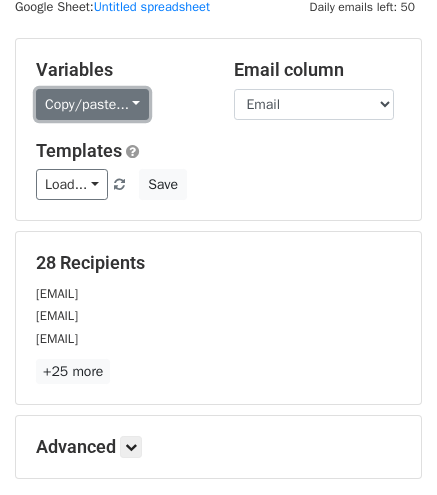 click on "Copy/paste..." at bounding box center (92, 104) 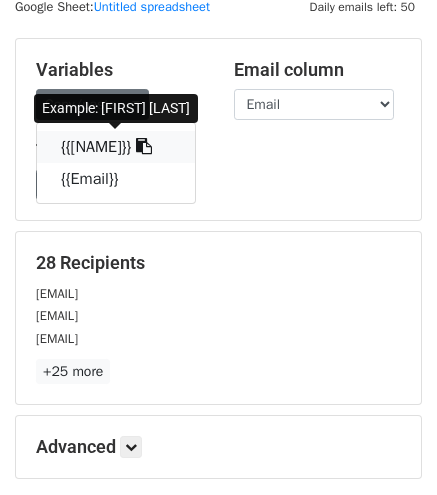 click at bounding box center [144, 146] 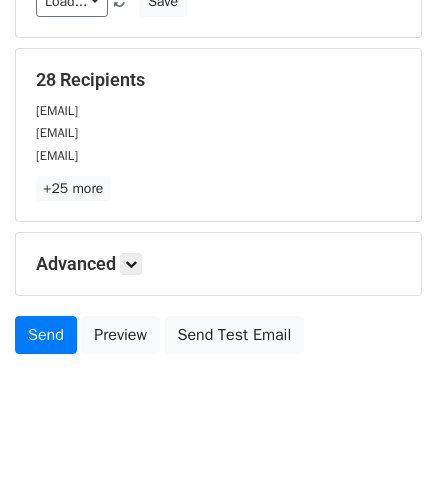 scroll, scrollTop: 278, scrollLeft: 0, axis: vertical 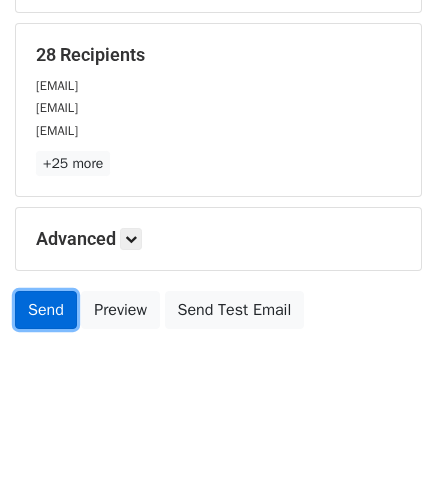 click on "Send" at bounding box center (46, 310) 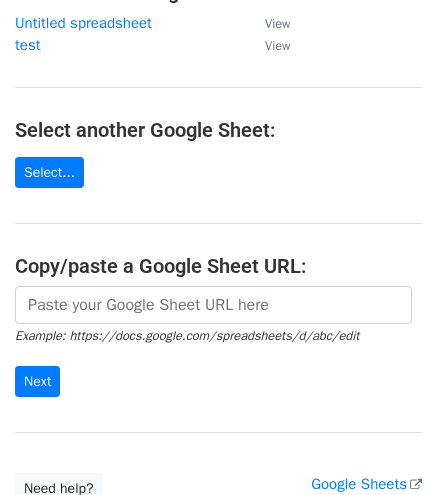 scroll, scrollTop: 156, scrollLeft: 0, axis: vertical 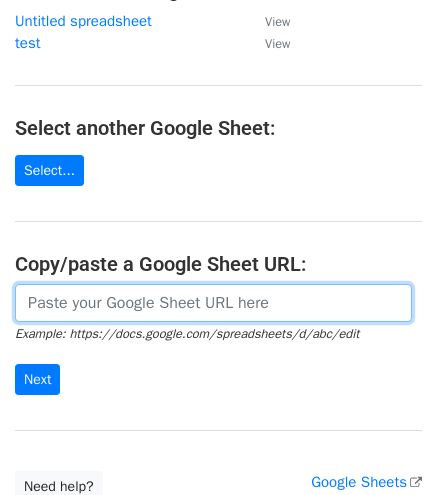 click at bounding box center (213, 303) 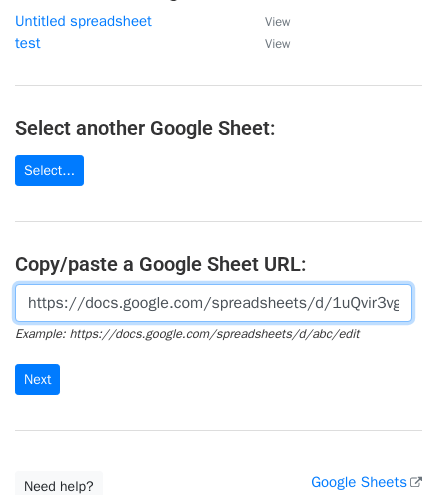 scroll, scrollTop: 0, scrollLeft: 434, axis: horizontal 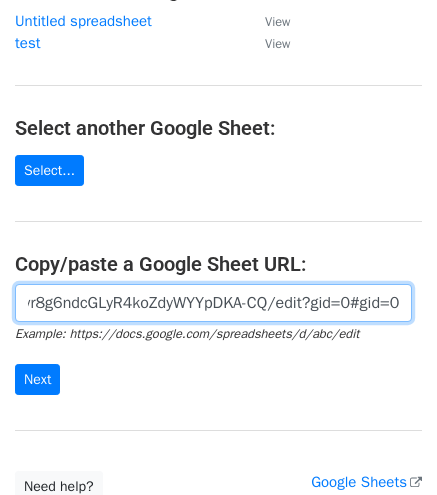 click on "https://docs.google.com/spreadsheets/d/1uQvir3vgDKcI_c-vr8g6ndcGLyR4koZdyWYYpDKA-CQ/edit?gid=0#gid=0" at bounding box center [213, 303] 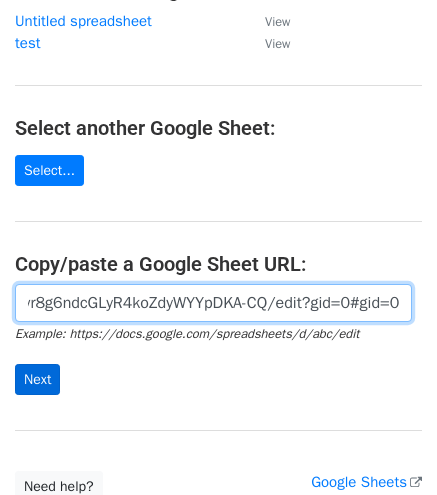 type on "https://docs.google.com/spreadsheets/d/1uQvir3vgDKcI_c-vr8g6ndcGLyR4koZdyWYYpDKA-CQ/edit?gid=0#gid=0" 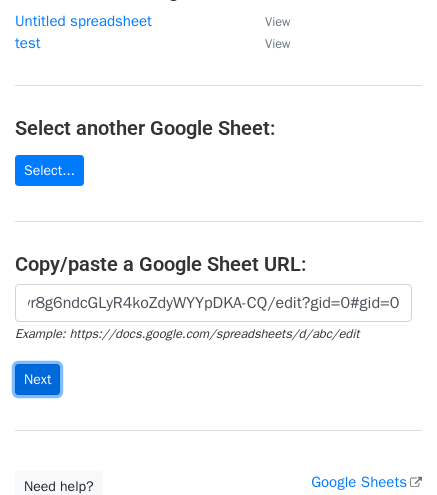 scroll, scrollTop: 0, scrollLeft: 0, axis: both 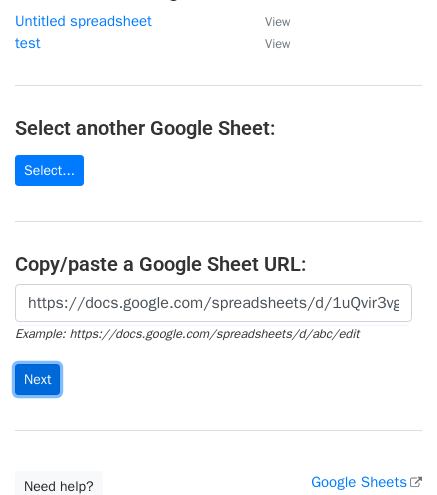 click on "Next" at bounding box center (37, 379) 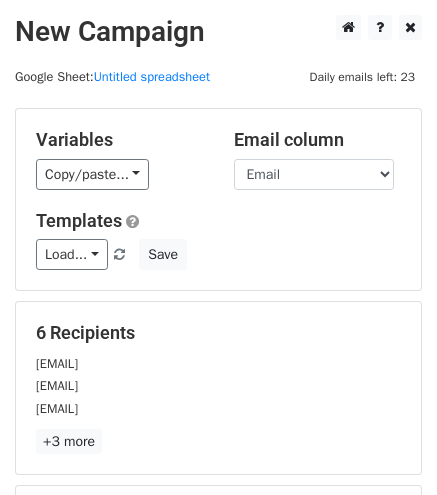 scroll, scrollTop: 0, scrollLeft: 0, axis: both 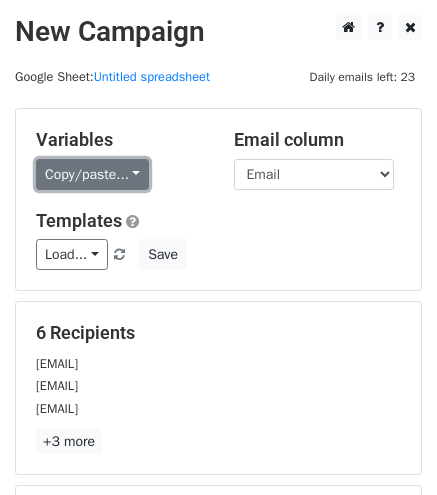 click on "Copy/paste..." at bounding box center (92, 174) 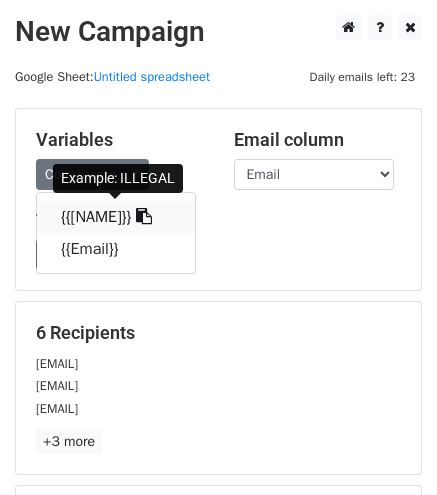 click on "{{[NAME]}}" at bounding box center (116, 217) 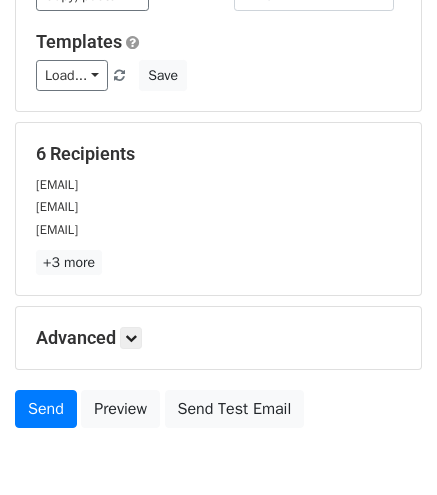 scroll, scrollTop: 180, scrollLeft: 0, axis: vertical 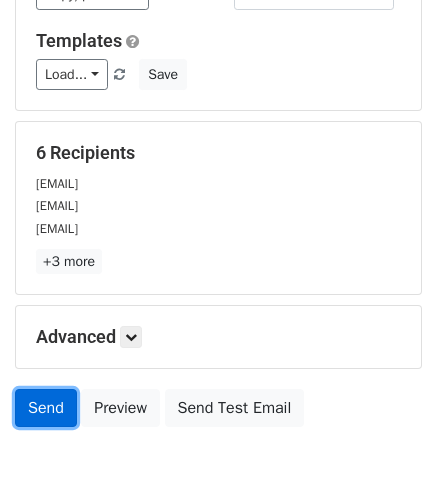 click on "Send" at bounding box center [46, 408] 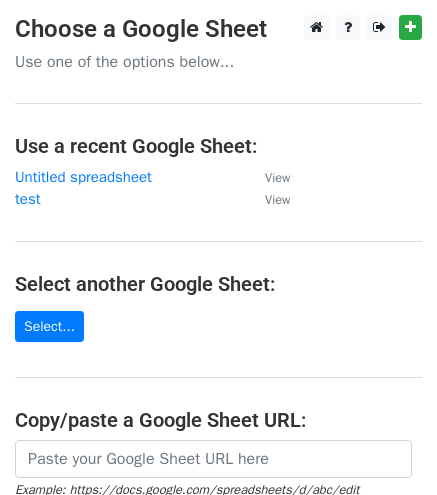 scroll, scrollTop: 0, scrollLeft: 0, axis: both 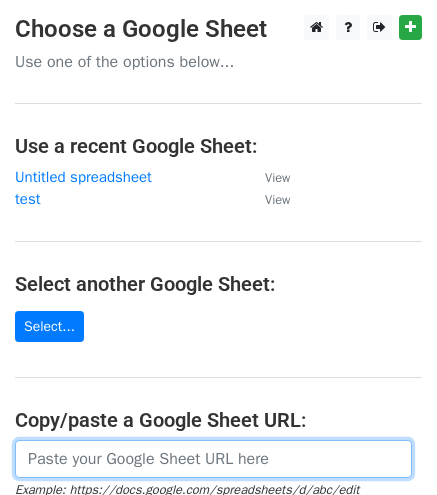 click at bounding box center (213, 459) 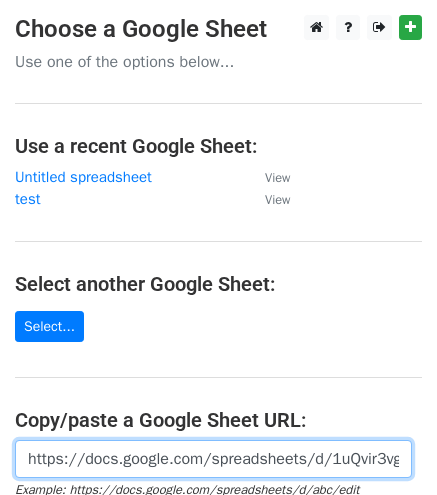 scroll, scrollTop: 0, scrollLeft: 434, axis: horizontal 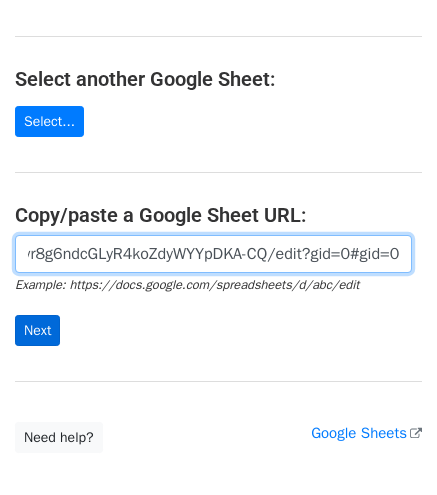 type on "https://docs.google.com/spreadsheets/d/1uQvir3vgDKcI_c-vr8g6ndcGLyR4koZdyWYYpDKA-CQ/edit?gid=0#gid=0" 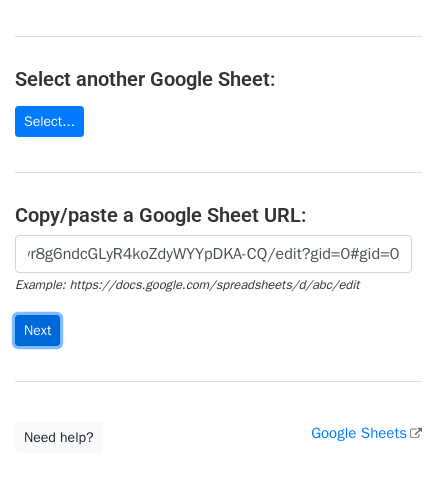 scroll, scrollTop: 0, scrollLeft: 0, axis: both 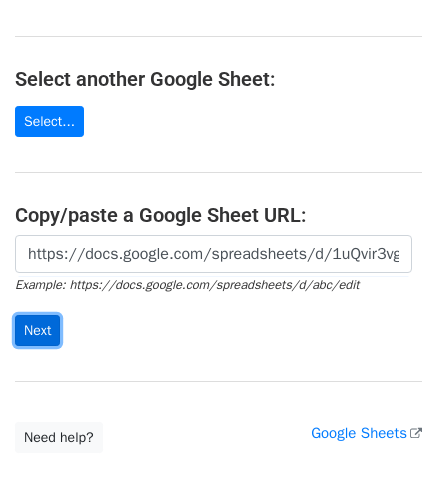 click on "Next" at bounding box center (37, 330) 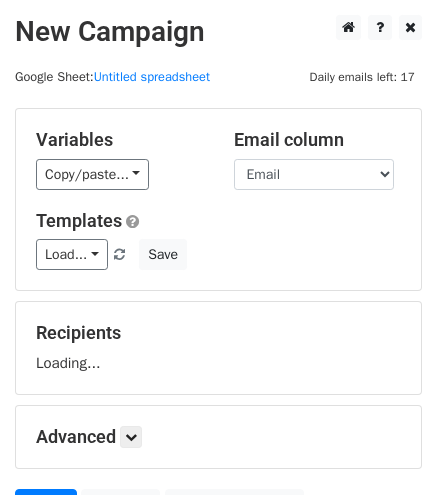 scroll, scrollTop: 0, scrollLeft: 0, axis: both 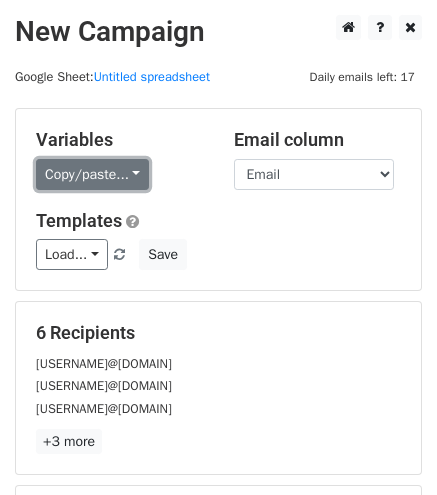 click on "Copy/paste..." at bounding box center [92, 174] 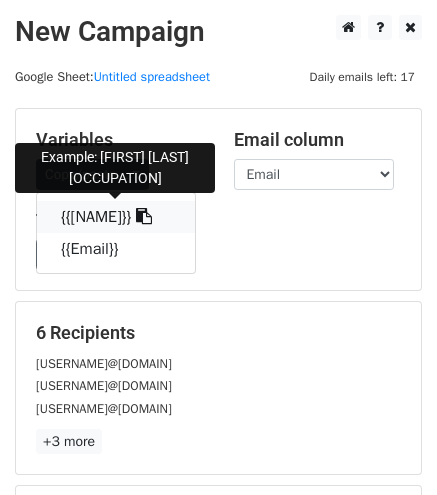 click at bounding box center (144, 216) 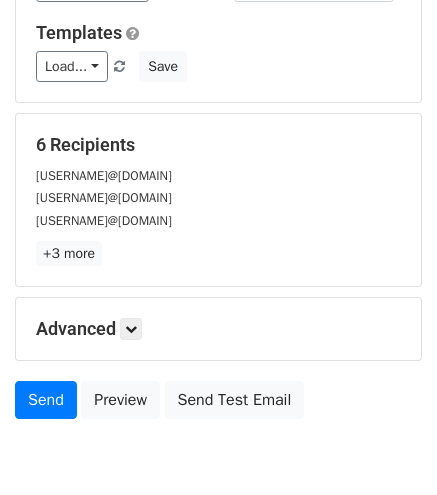 scroll, scrollTop: 214, scrollLeft: 0, axis: vertical 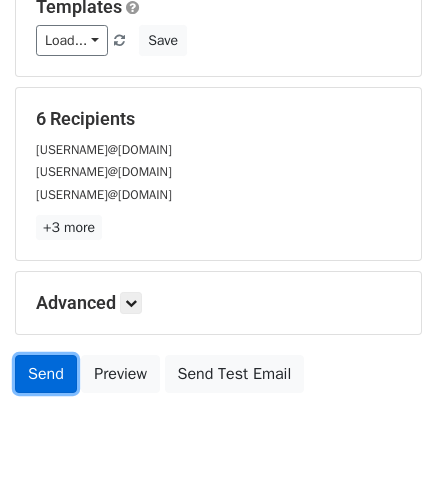 click on "Send" at bounding box center [46, 374] 